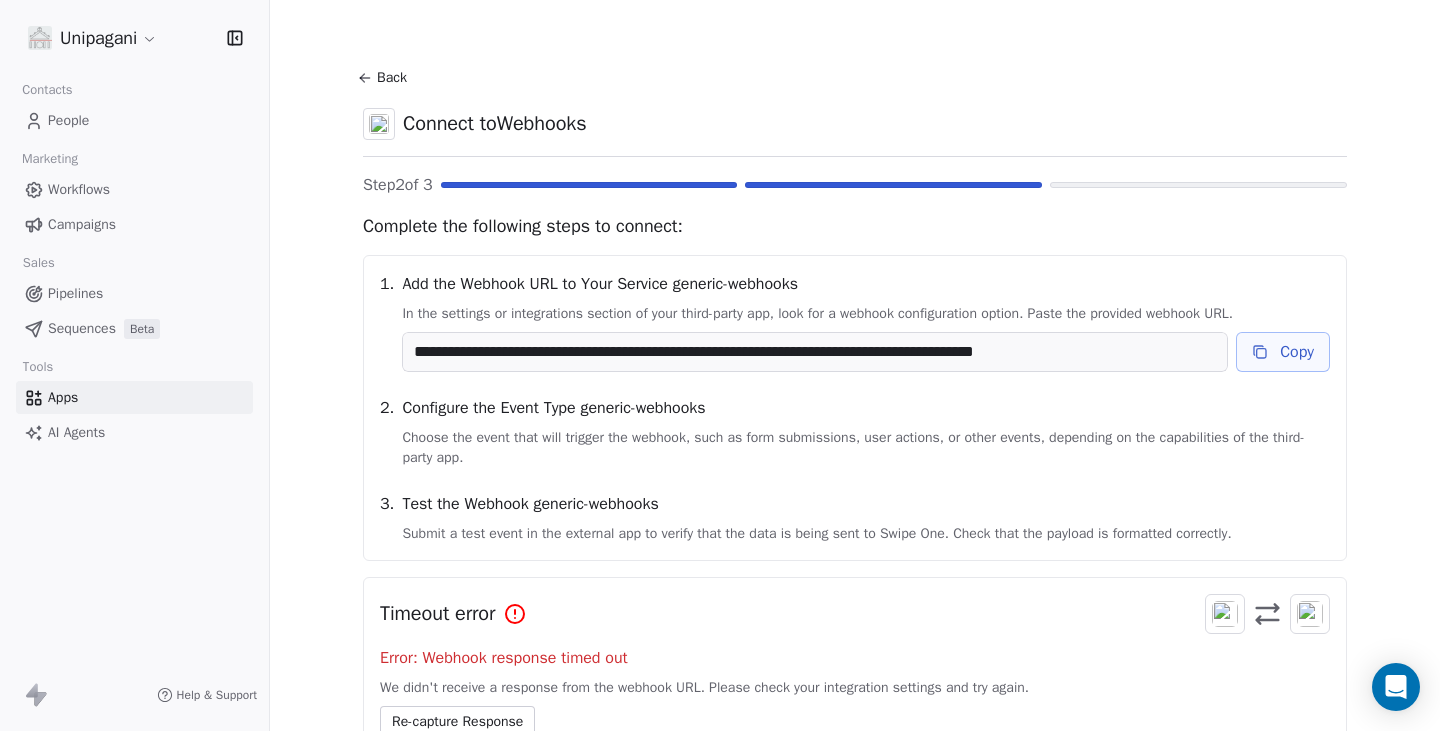 scroll, scrollTop: 0, scrollLeft: 0, axis: both 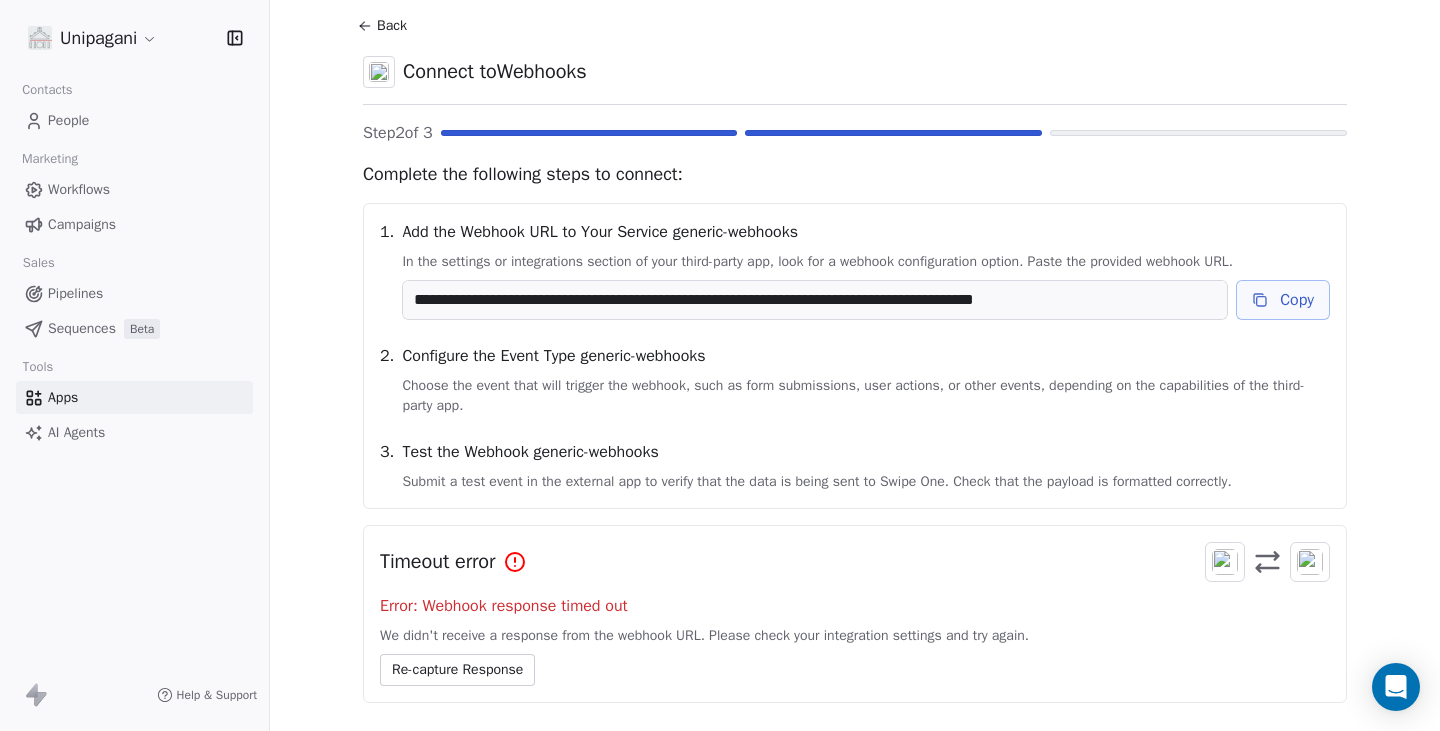 click on "Re-capture Response" at bounding box center [457, 670] 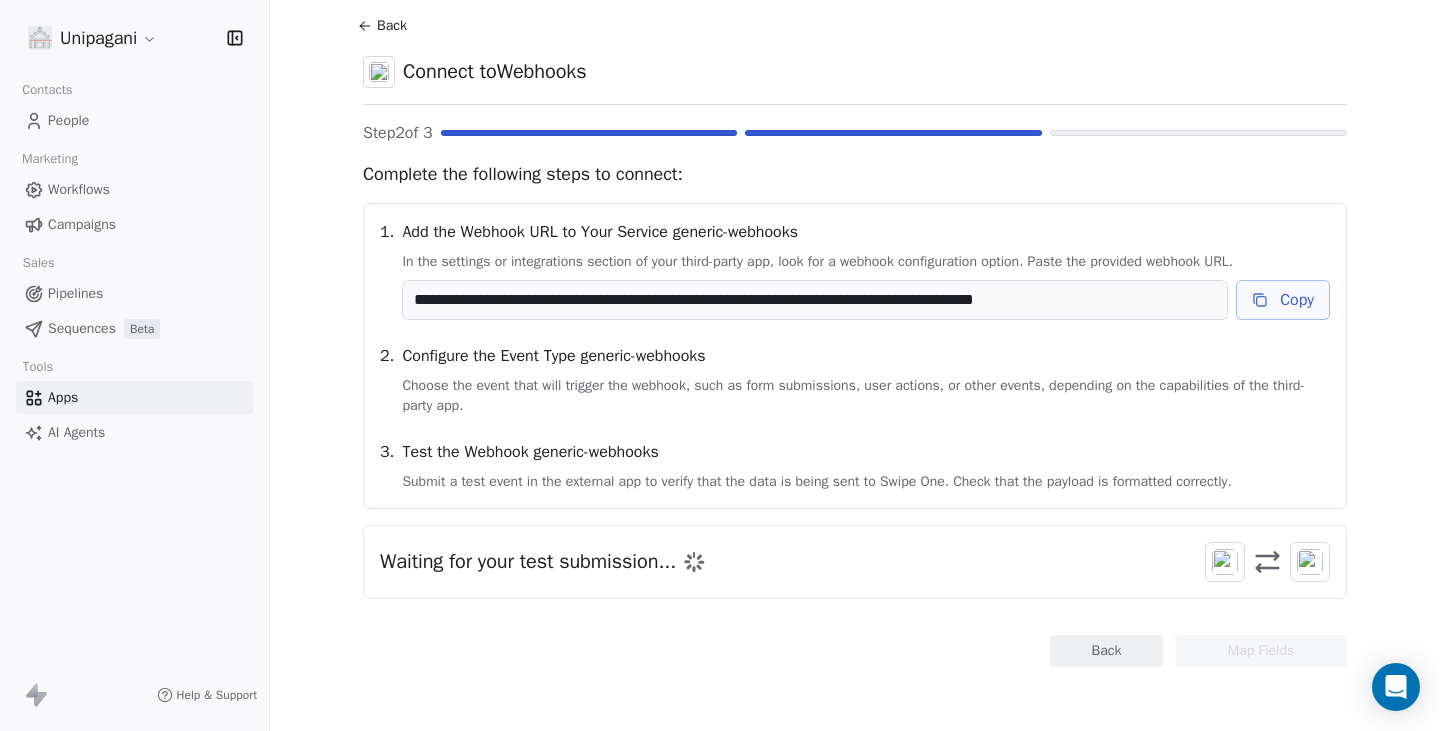 click on "Back Map Fields" at bounding box center [855, 651] 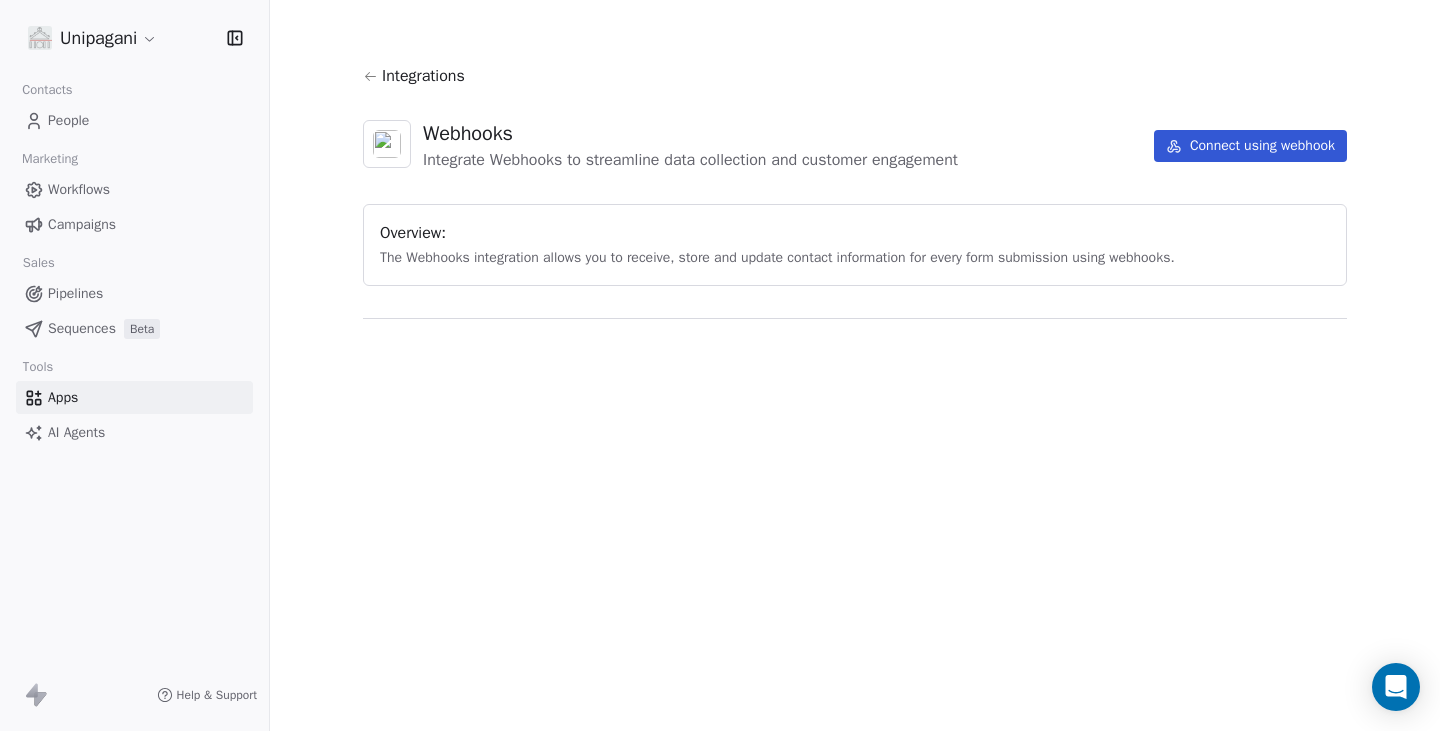 scroll, scrollTop: 0, scrollLeft: 0, axis: both 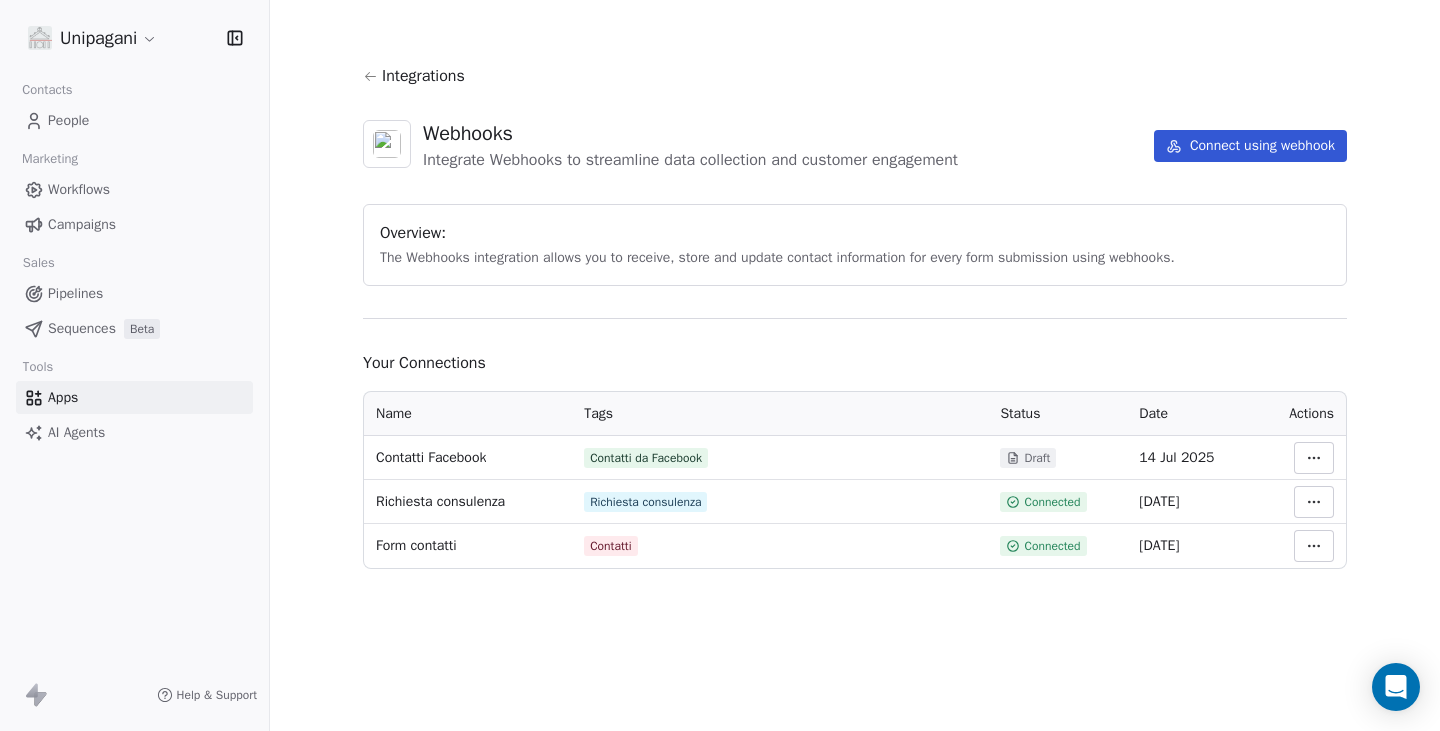 click on "Unipagani Contacts People Marketing Workflows Campaigns Sales Pipelines Sequences Beta Tools Apps AI Agents Help & Support Integrations Webhooks Integrate Webhooks to streamline data collection and customer engagement Connect using webhook Overview: The Webhooks integration allows you to receive, store and update contact information for every form submission using webhooks. Your Connections Name Tags Status Date Actions Contatti Facebook Contatti da Facebook Draft 14 Jul 2025 Richiesta consulenza Richiesta consulenza Connected 01 Jul 2025 Form contatti Contatti Connected 01 Jul 2025" at bounding box center (720, 365) 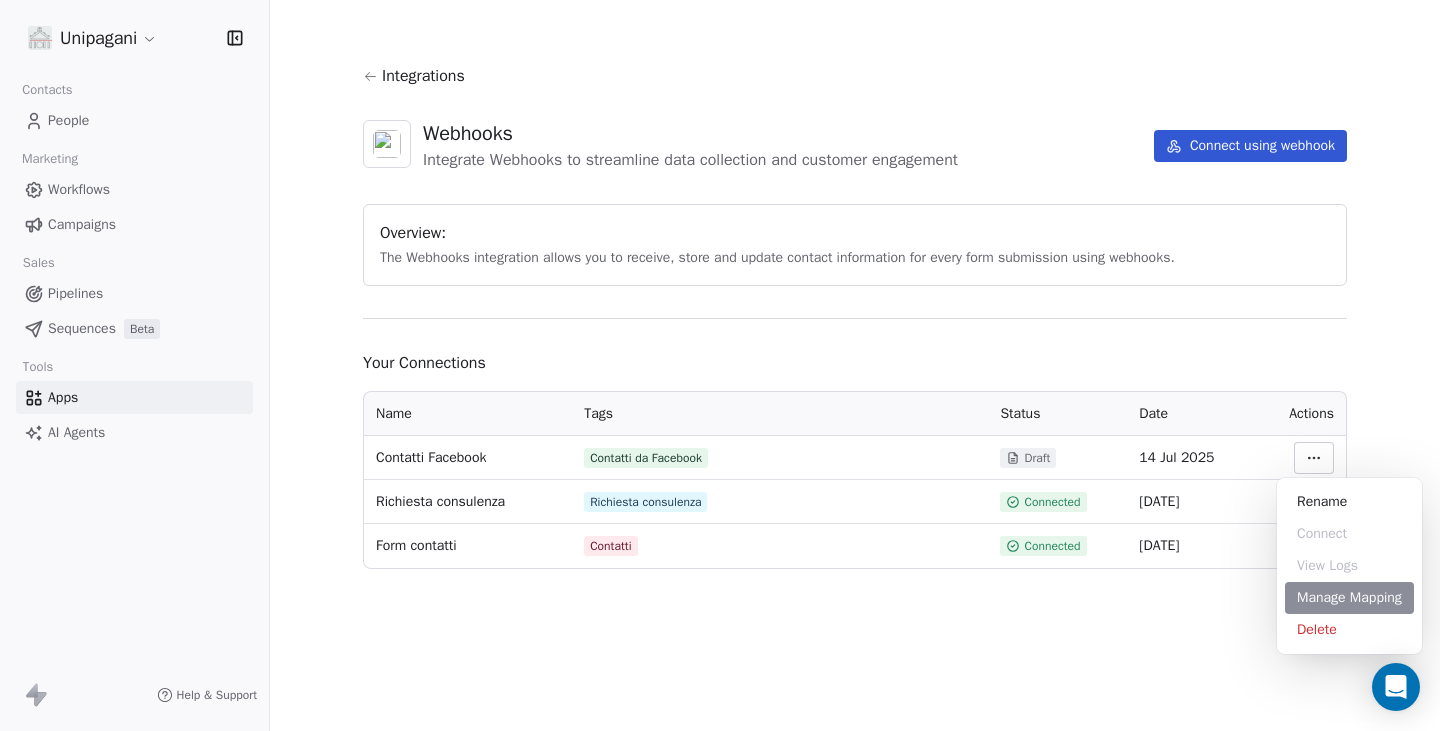 click on "Manage Mapping" at bounding box center (1349, 598) 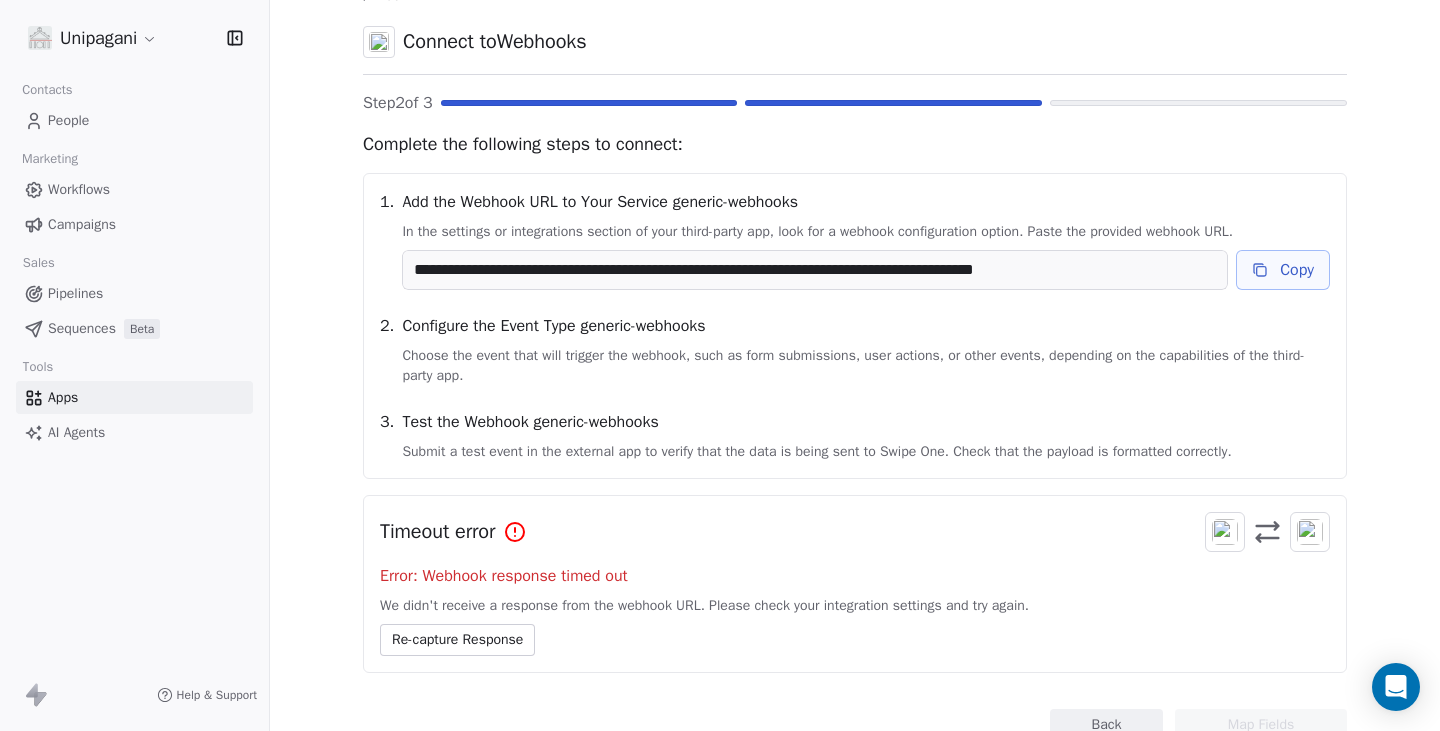 scroll, scrollTop: 102, scrollLeft: 0, axis: vertical 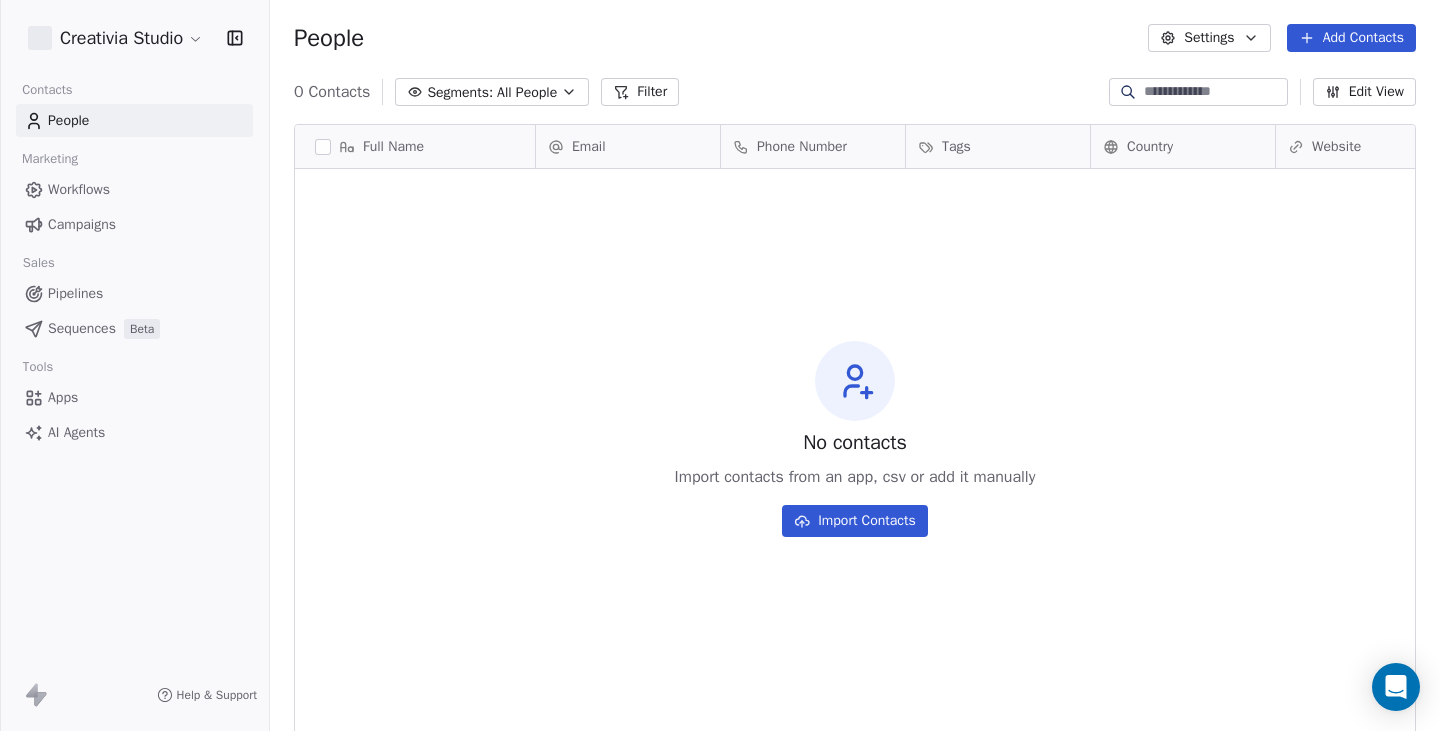 click on "Creativia Studio Contacts People Marketing Workflows Campaigns Sales Pipelines Sequences Beta Tools Apps AI Agents Help & Support People Settings  Add Contacts 0 Contacts Segments: All People Filter  Edit View Tag Add to Sequence Export Full Name Email Phone Number Tags Country Website Job Title Status Contact Source
To pick up a draggable item, press the space bar.
While dragging, use the arrow keys to move the item.
Press space again to drop the item in its new position, or press escape to cancel.
No contacts Import contacts from an app, csv or add it manually   Import Contacts" at bounding box center [720, 365] 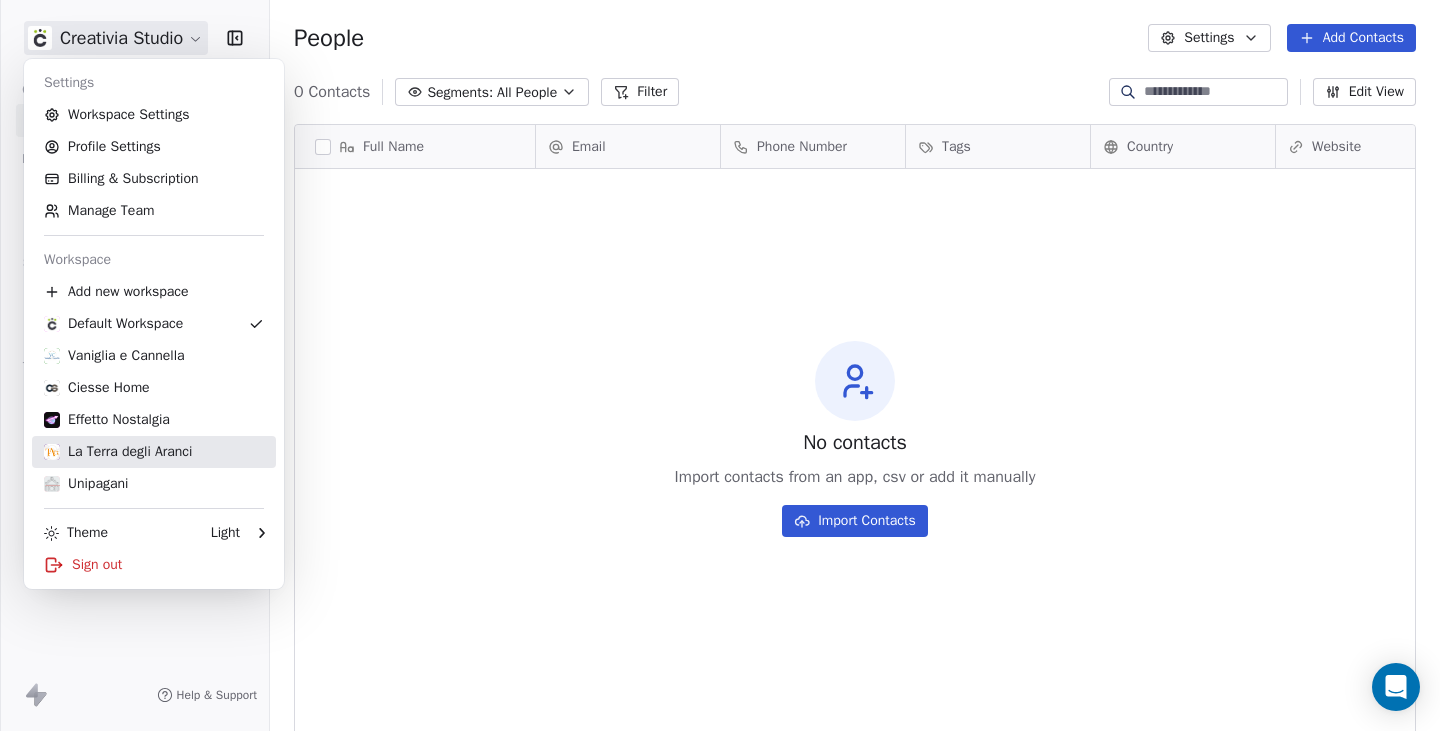 click on "Unipagani" at bounding box center (154, 484) 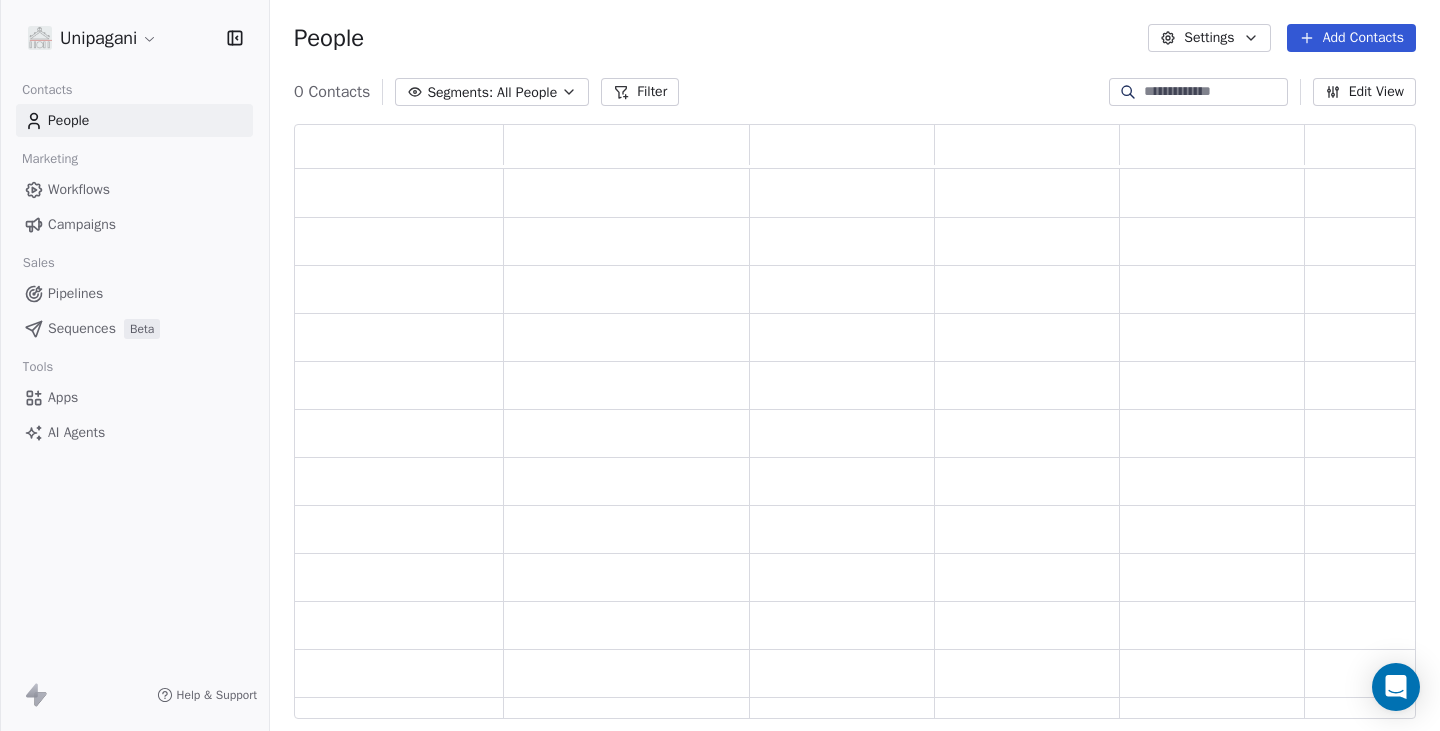 scroll, scrollTop: 15, scrollLeft: 16, axis: both 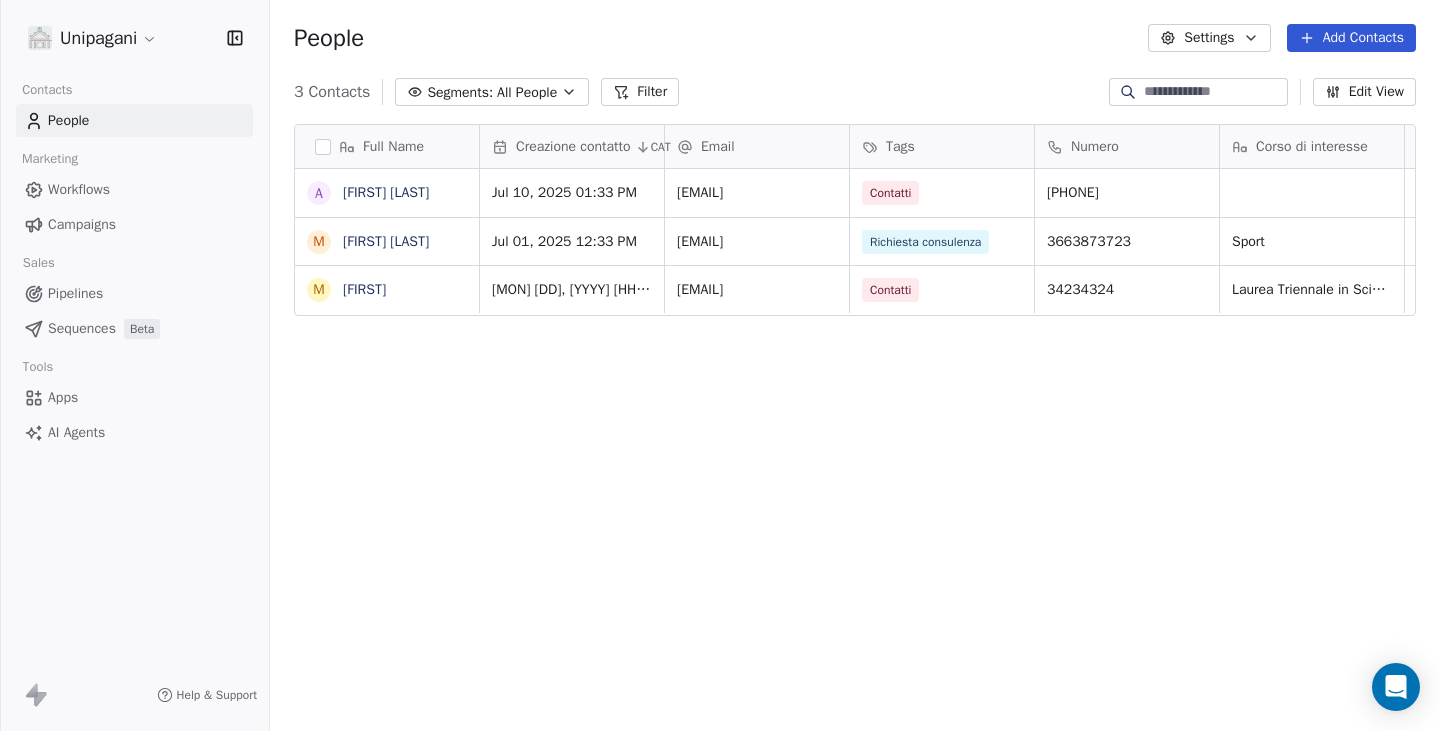 click on "Apps" at bounding box center (63, 397) 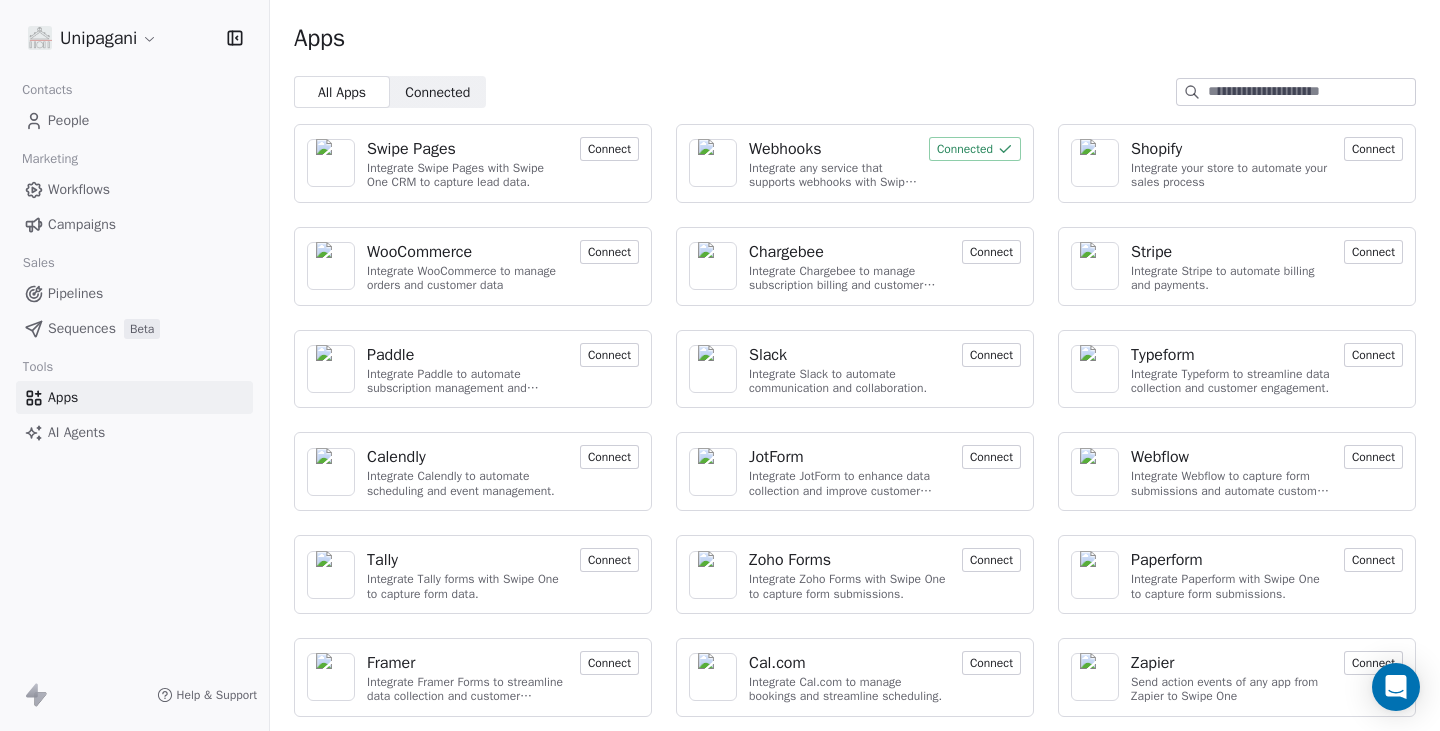 click on "Webhooks" at bounding box center [785, 149] 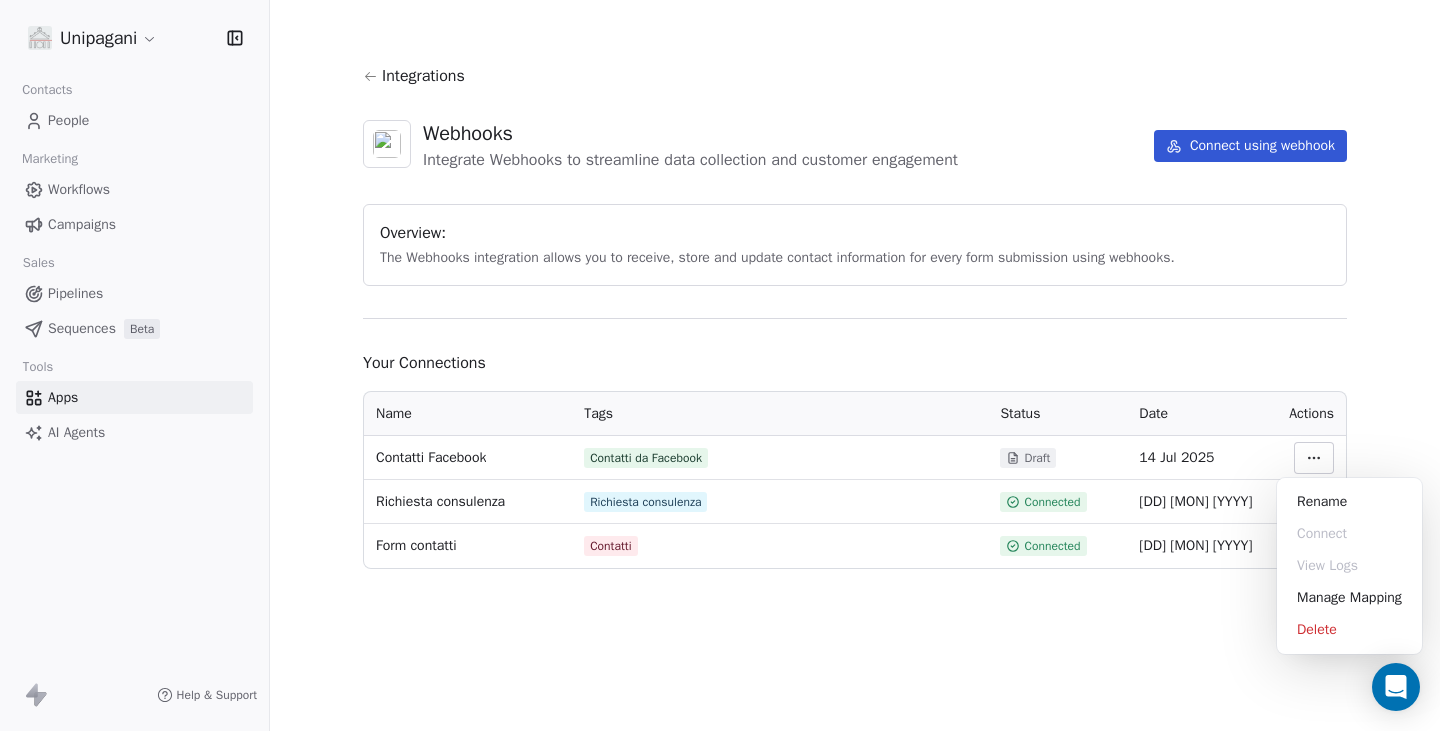 click on "Unipagani Contacts People Marketing Workflows Campaigns Sales Pipelines Sequences Beta Tools Apps AI Agents Help & Support Integrations Webhooks Integrate Webhooks to streamline data collection and customer engagement Connect using webhook Overview: The Webhooks integration allows you to receive, store and update contact information for every form submission using webhooks. Your Connections Name Tags Status Date Actions Contatti Facebook Contatti da Facebook Draft 14 Jul 2025 Richiesta consulenza Richiesta consulenza Connected 01 Jul 2025 Form contatti Contatti Connected 01 Jul 2025
Rename Connect View Logs Manage Mapping Delete" at bounding box center (720, 365) 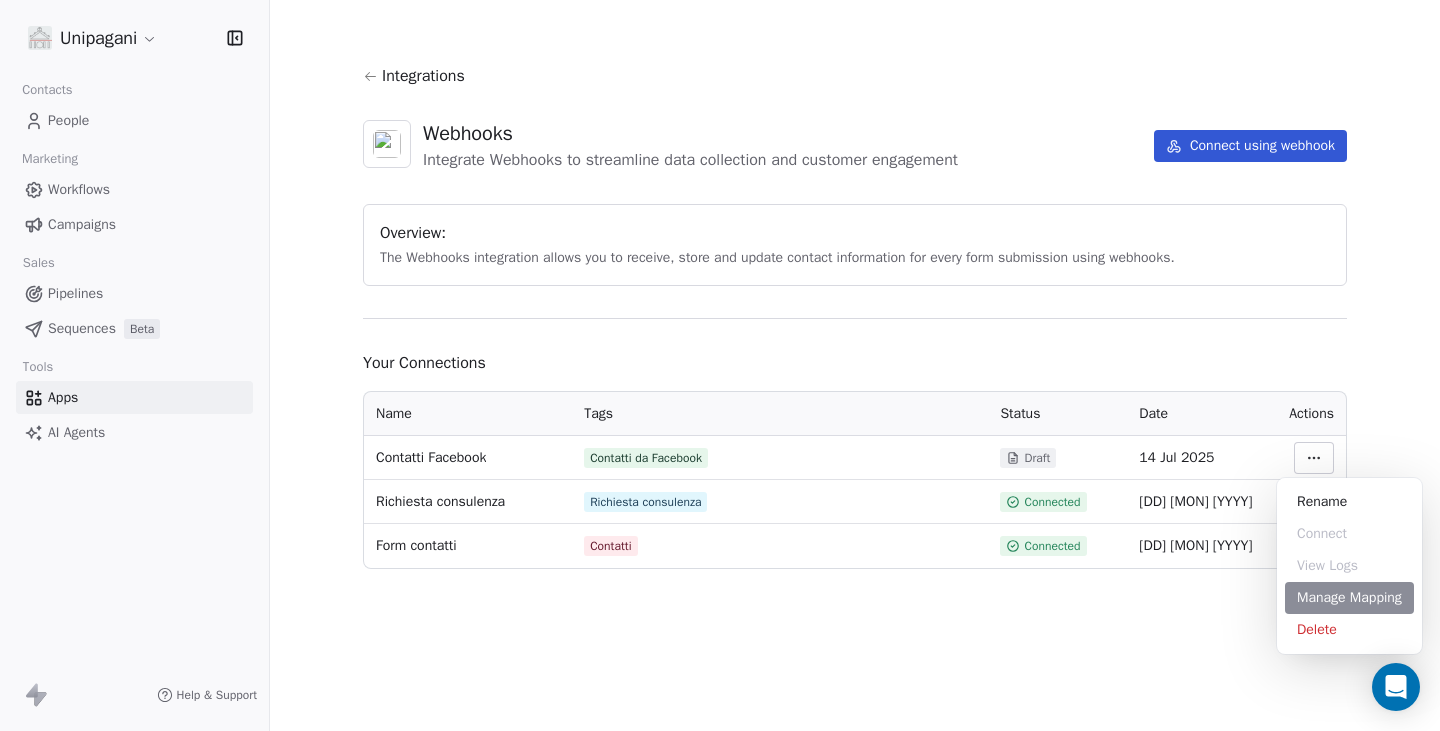 click on "Manage Mapping" at bounding box center [1349, 598] 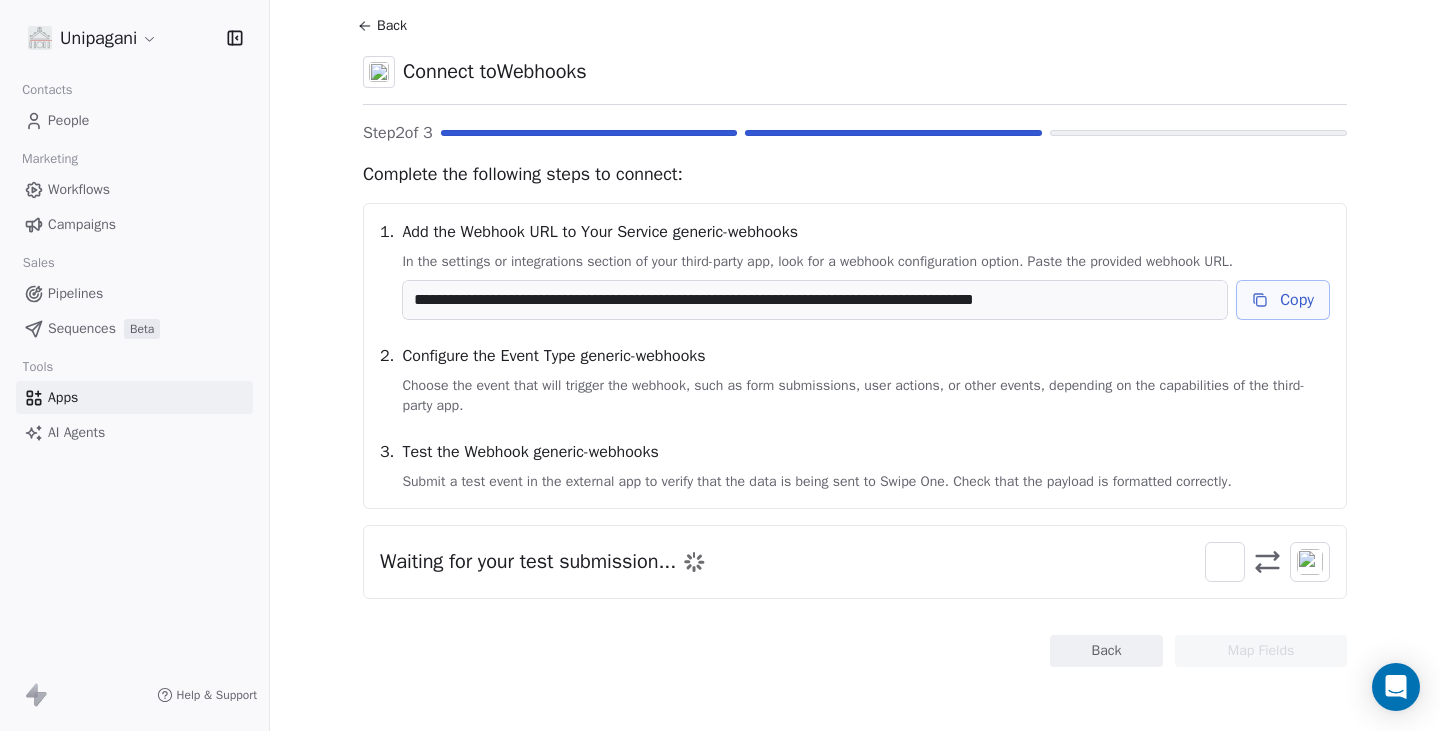 scroll, scrollTop: 0, scrollLeft: 0, axis: both 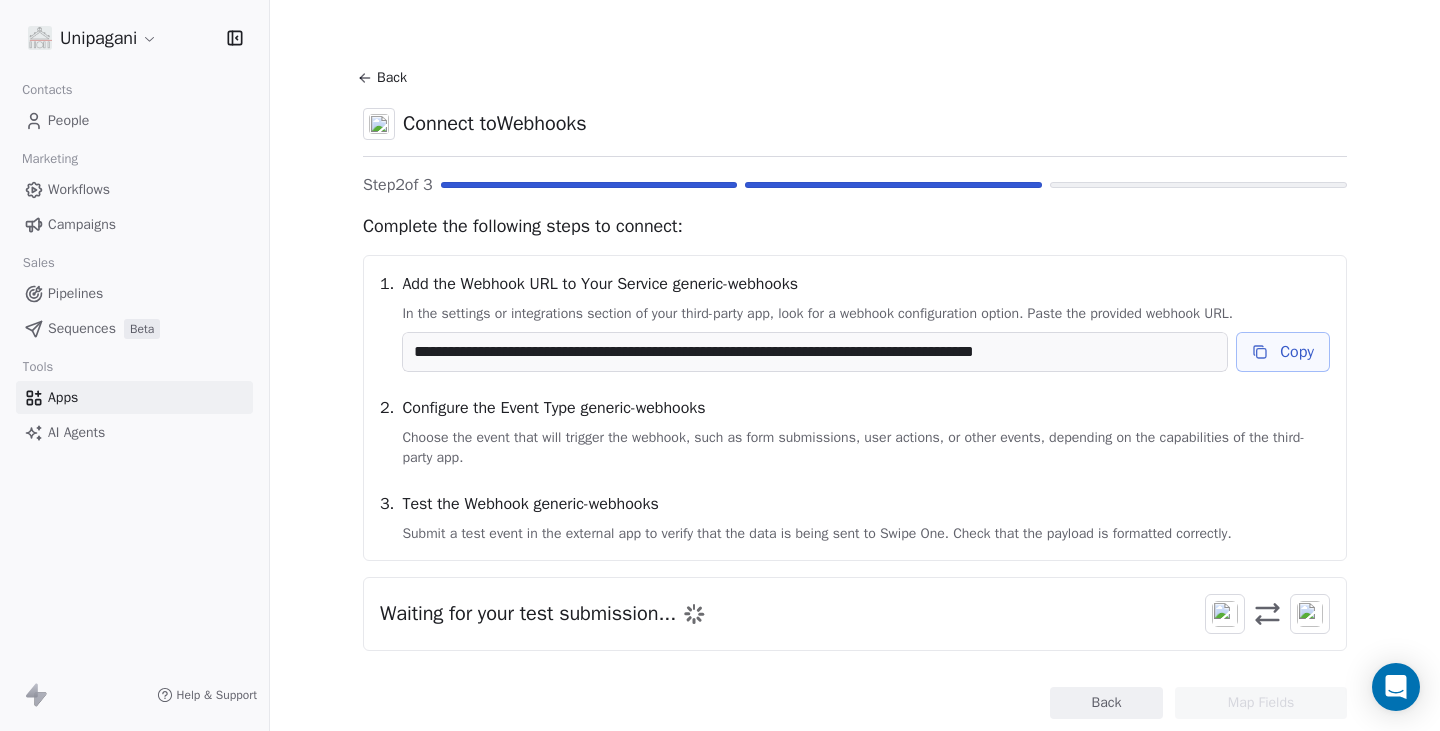 click 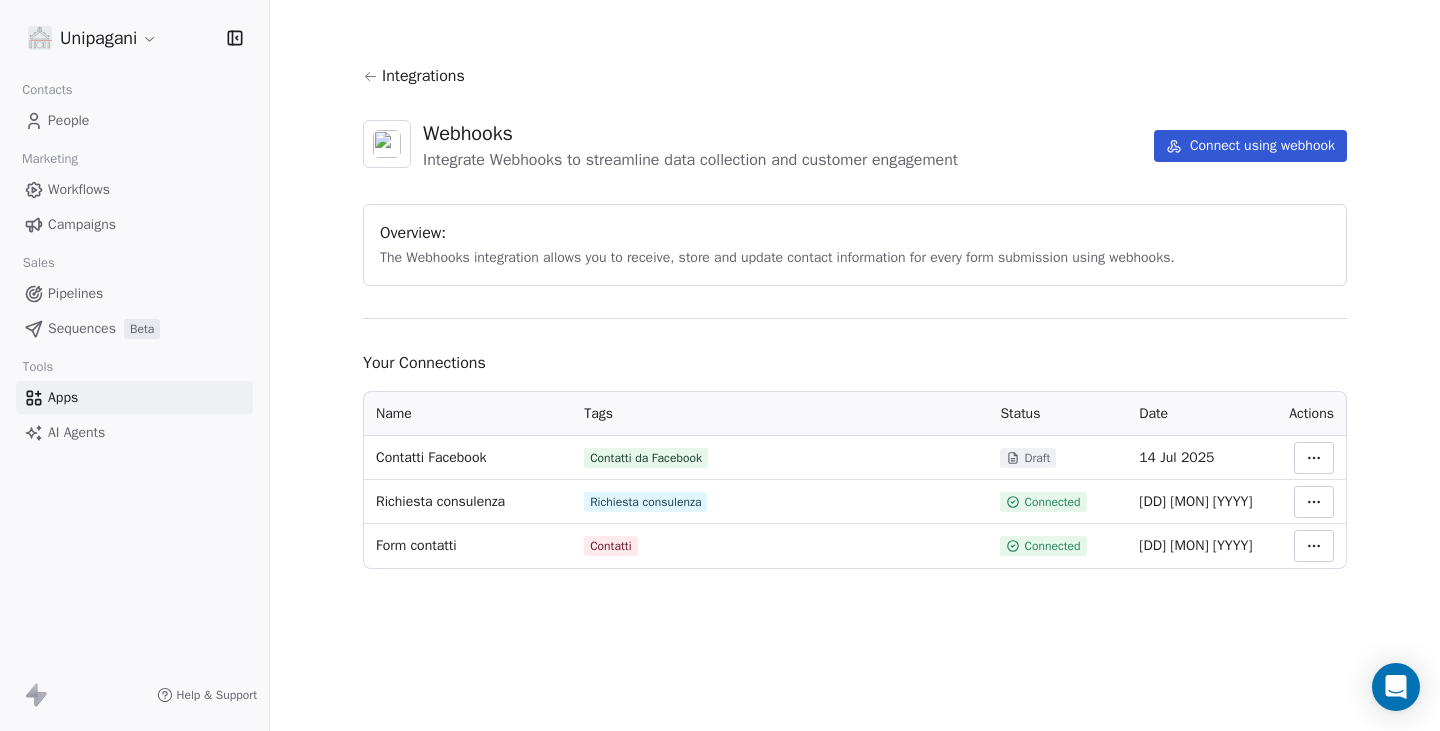 click on "Integrations" at bounding box center [423, 76] 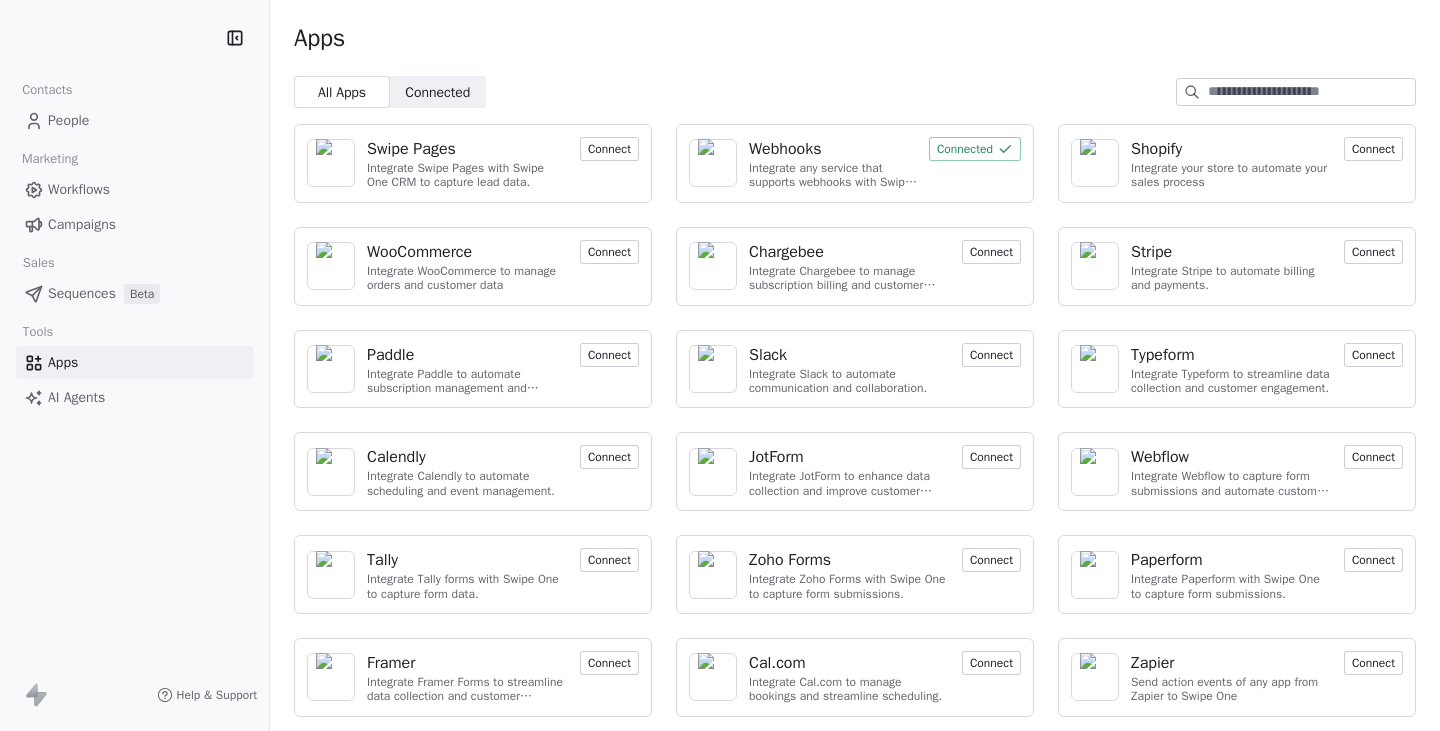 scroll, scrollTop: 0, scrollLeft: 0, axis: both 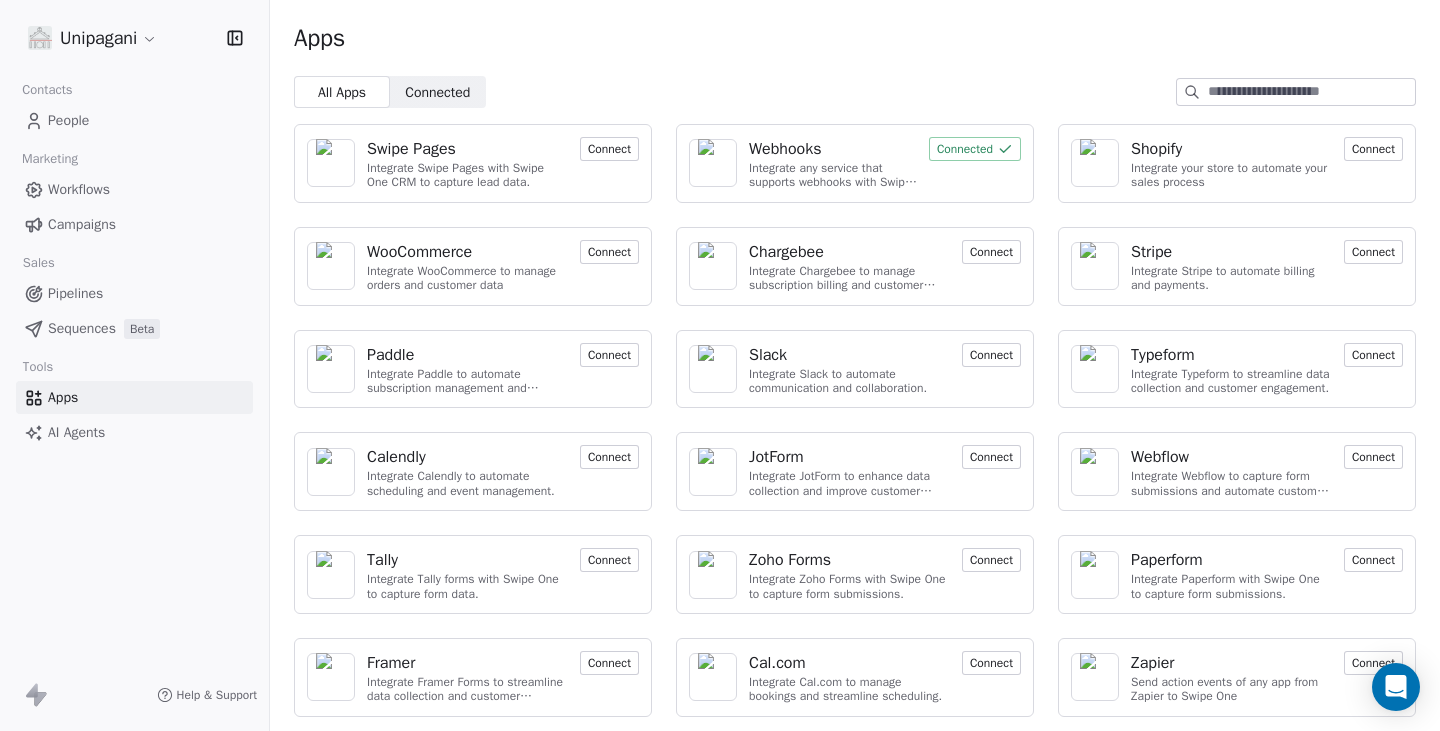 click on "Connected" at bounding box center [437, 92] 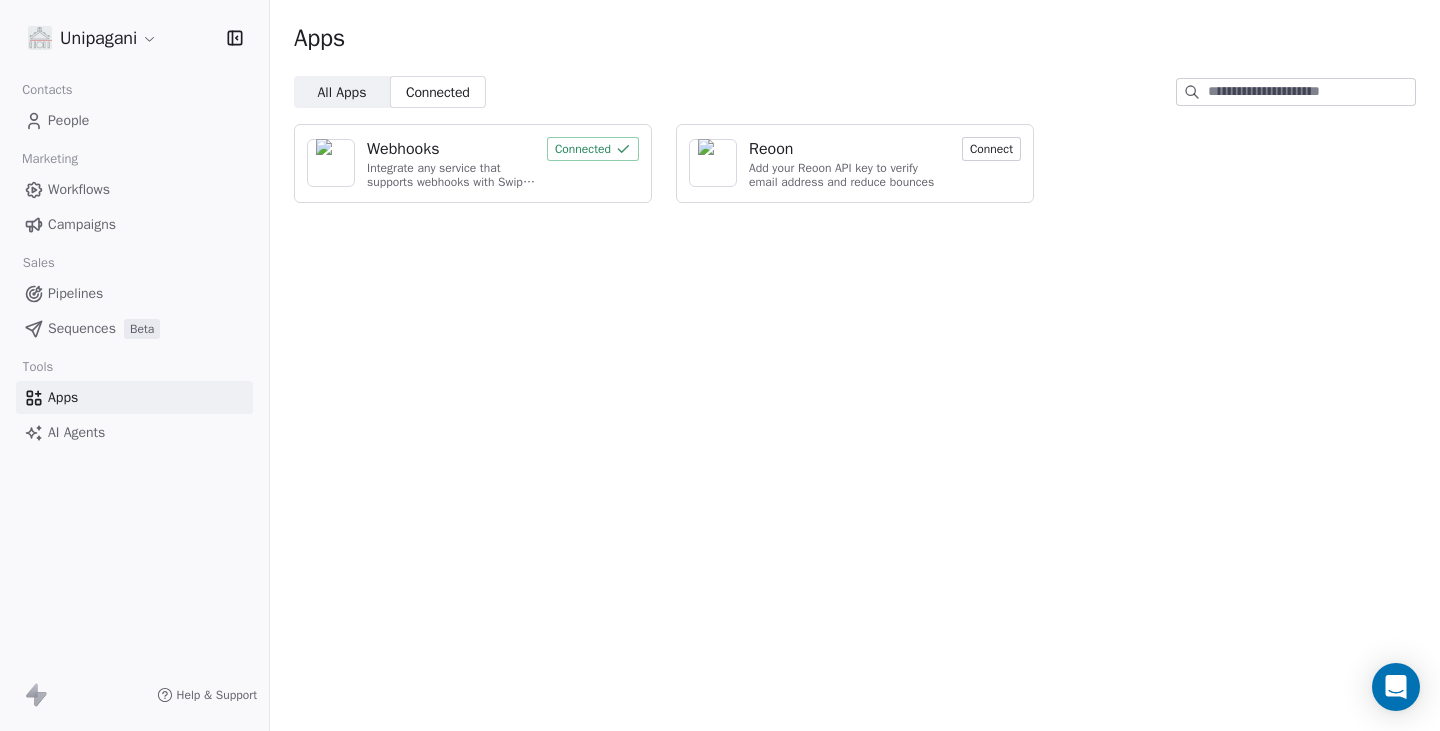 click on "All Apps" at bounding box center (341, 92) 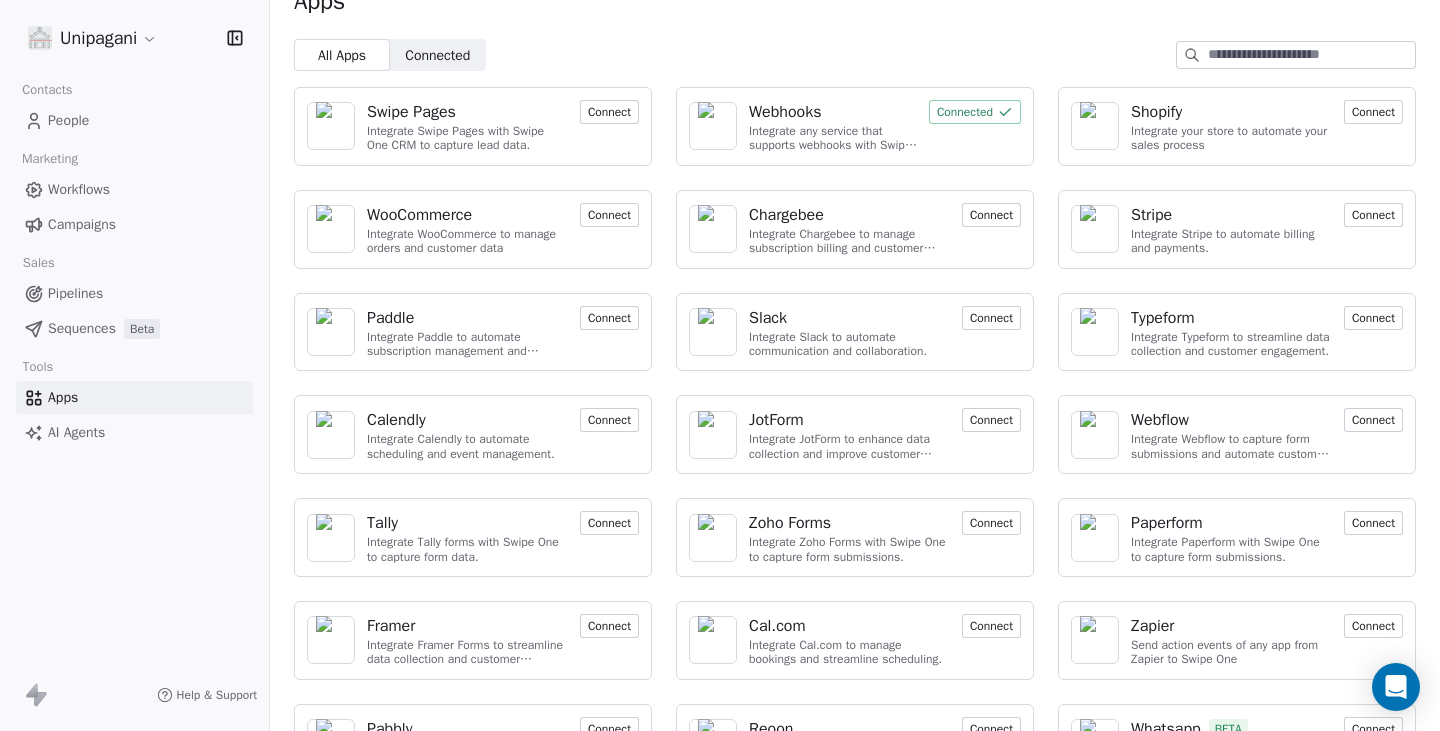 scroll, scrollTop: 0, scrollLeft: 0, axis: both 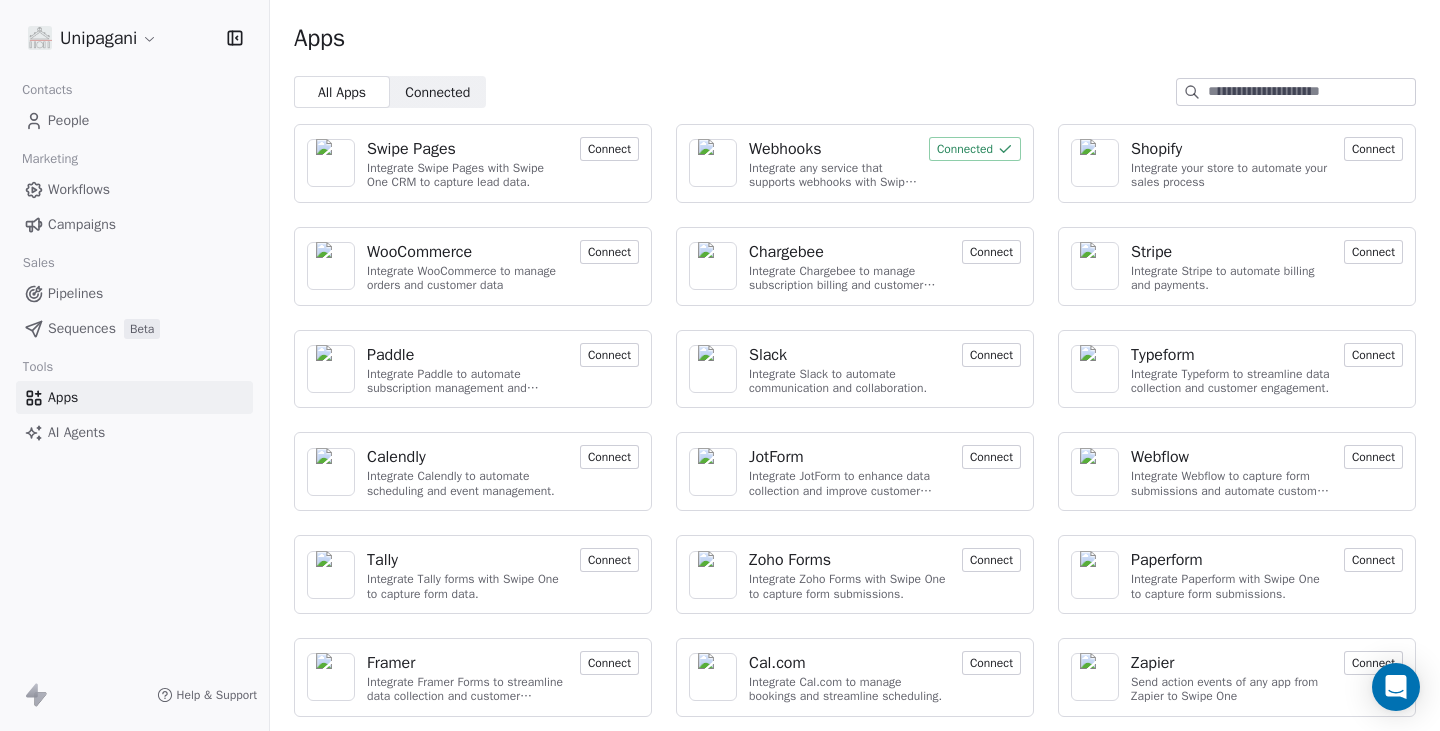 click at bounding box center (1311, 92) 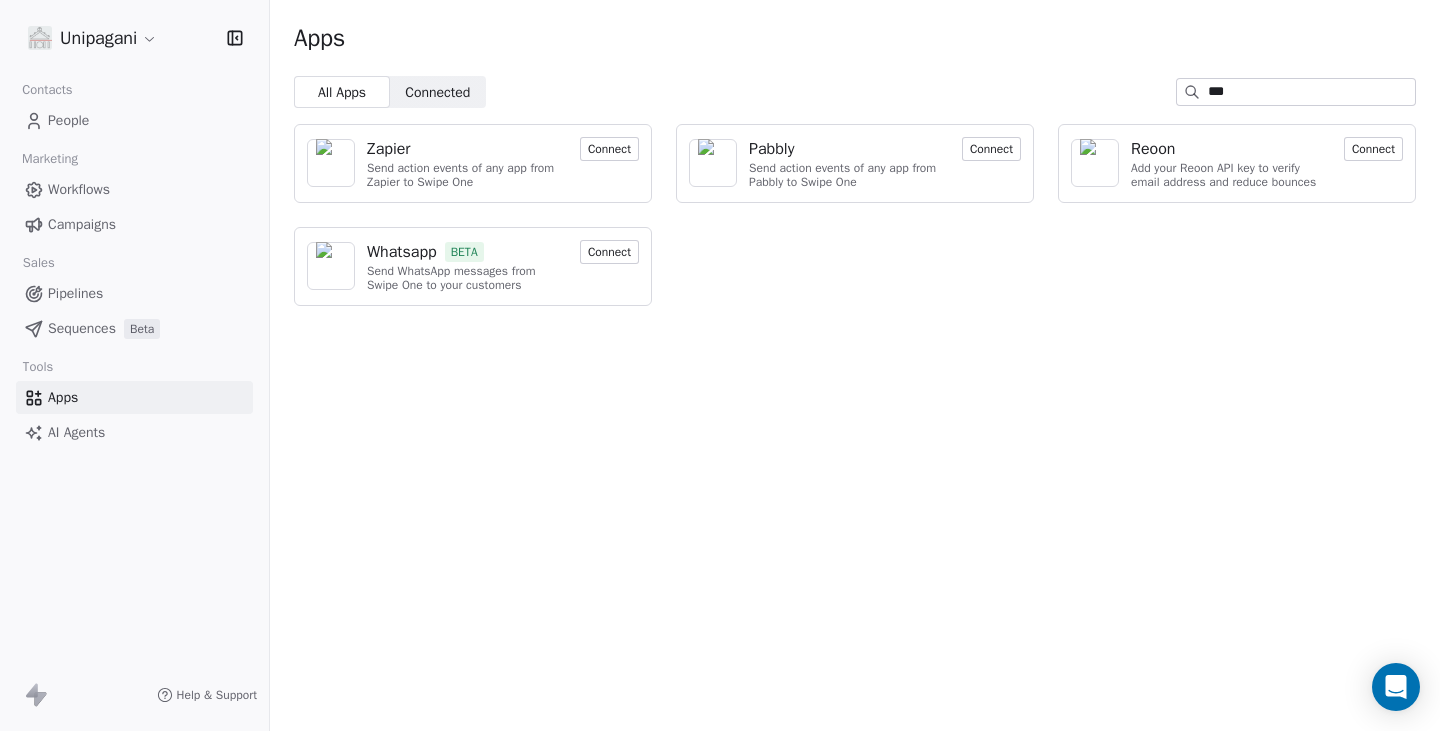 type on "****" 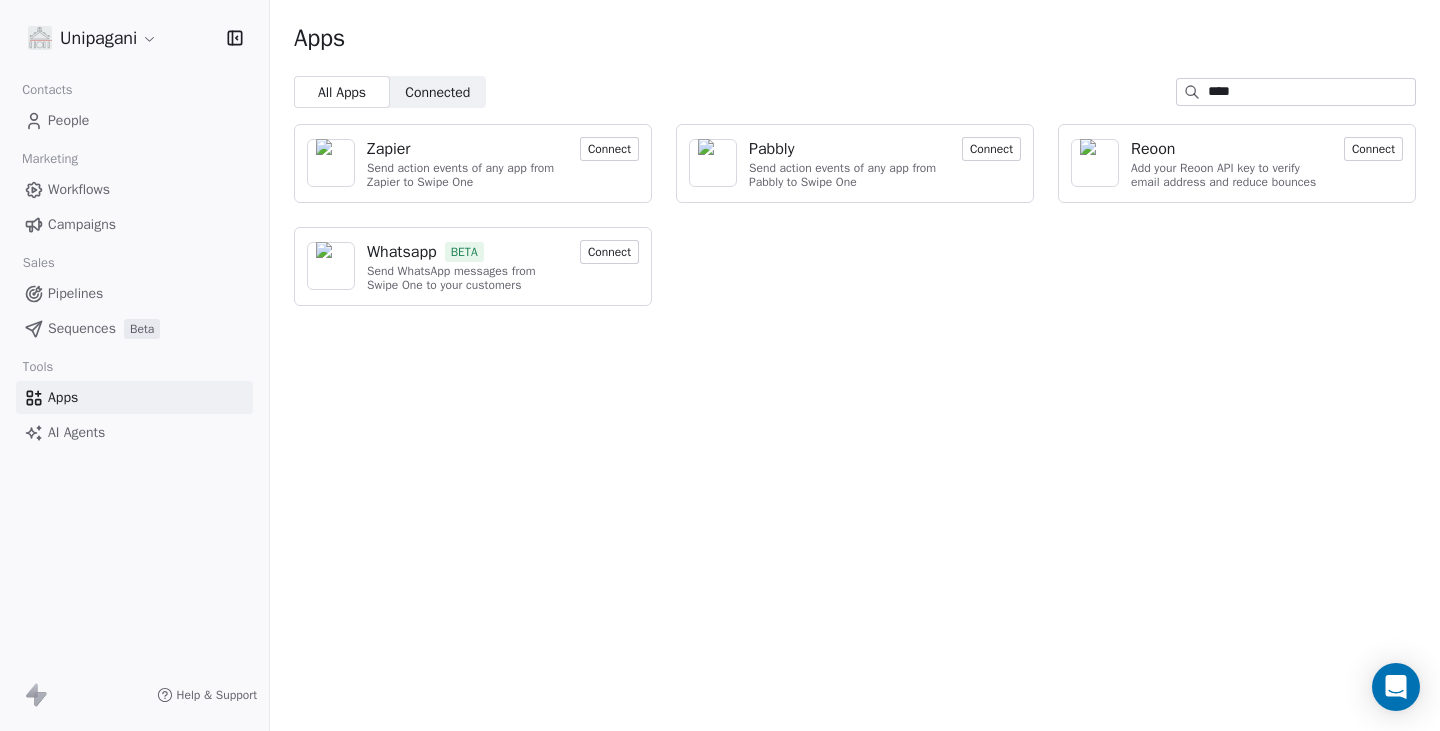 drag, startPoint x: 1251, startPoint y: 99, endPoint x: 1080, endPoint y: 100, distance: 171.00293 